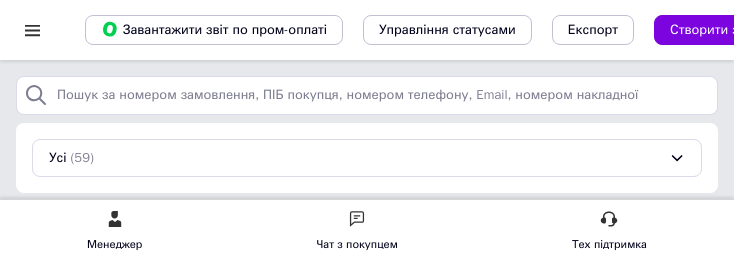 scroll, scrollTop: 7, scrollLeft: 0, axis: vertical 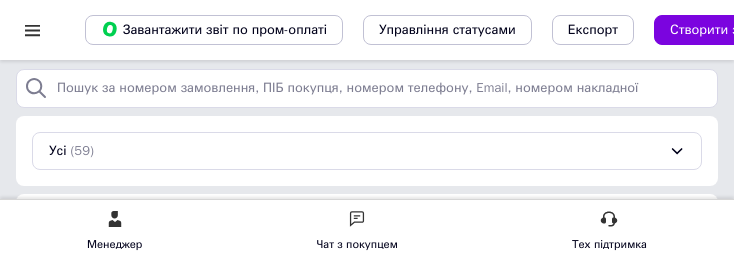 click at bounding box center [32, 30] 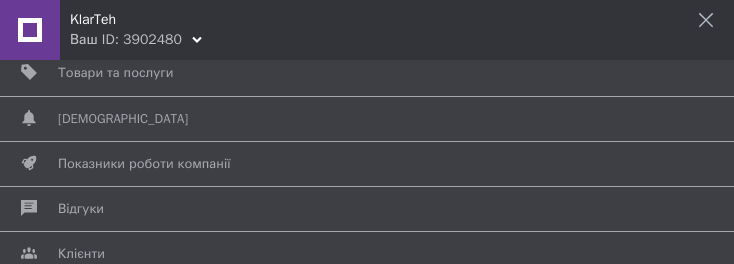 scroll, scrollTop: 127, scrollLeft: 0, axis: vertical 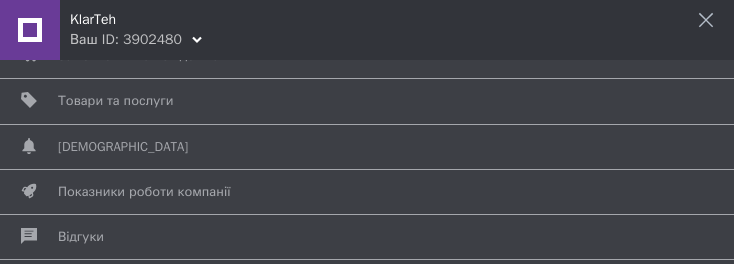 click on "Товари та послуги" at bounding box center [115, 101] 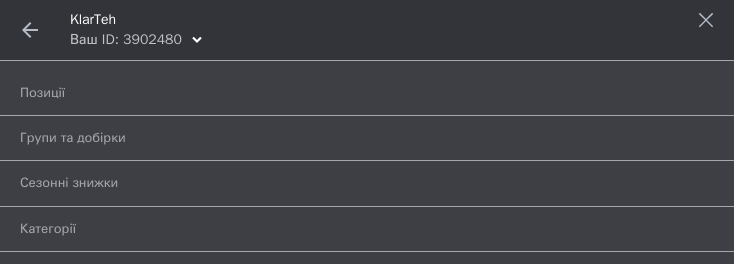 scroll, scrollTop: 41, scrollLeft: 0, axis: vertical 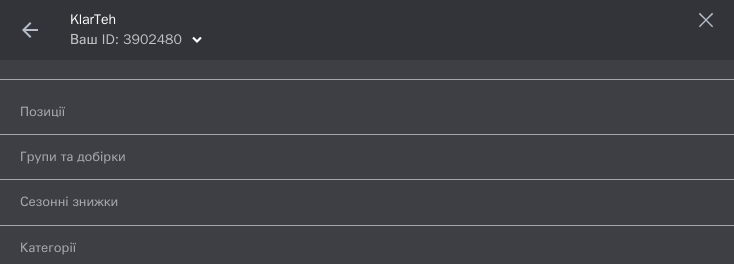 click on "Позиції" at bounding box center (372, 112) 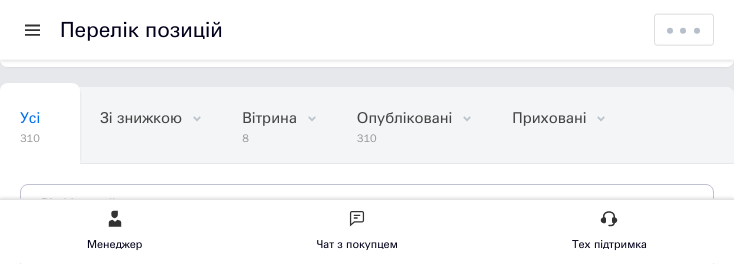 scroll, scrollTop: 158, scrollLeft: 0, axis: vertical 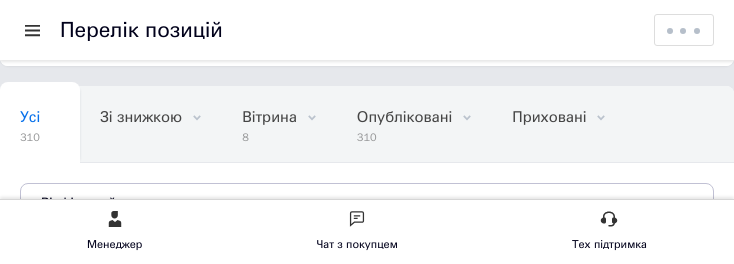 click on "Відфільтруйте товари" at bounding box center (108, 202) 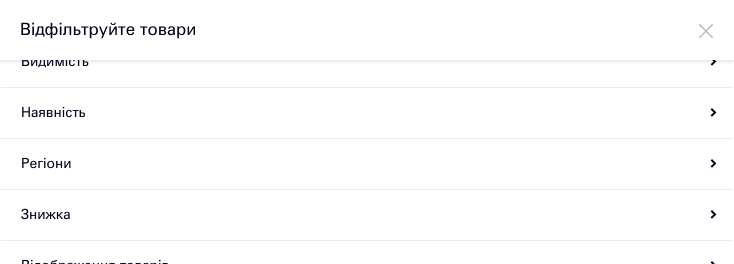 scroll, scrollTop: 251, scrollLeft: 0, axis: vertical 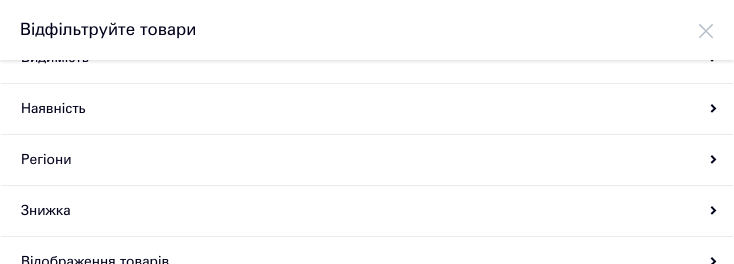 click on "Наявність" at bounding box center [367, 109] 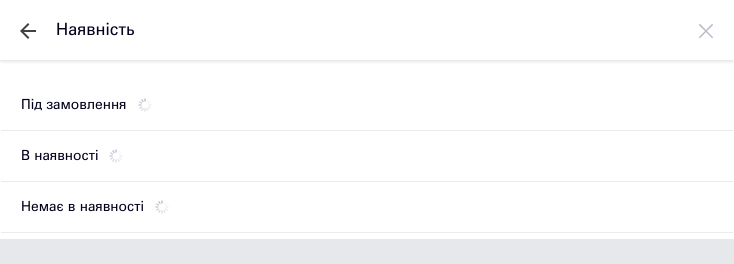 scroll, scrollTop: 0, scrollLeft: 0, axis: both 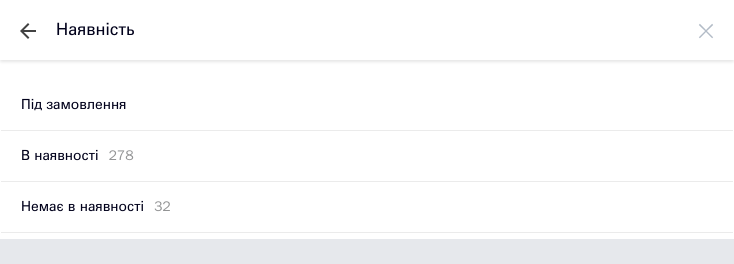 click on "В наявності" at bounding box center (59, 156) 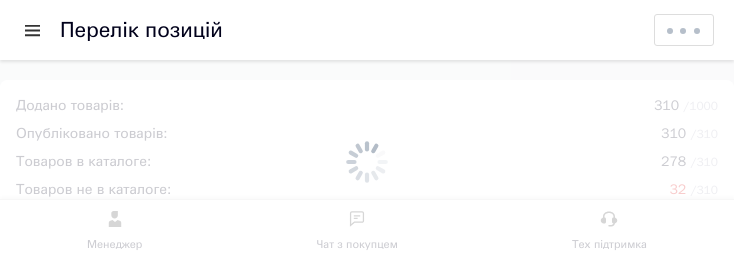 scroll, scrollTop: 112, scrollLeft: 0, axis: vertical 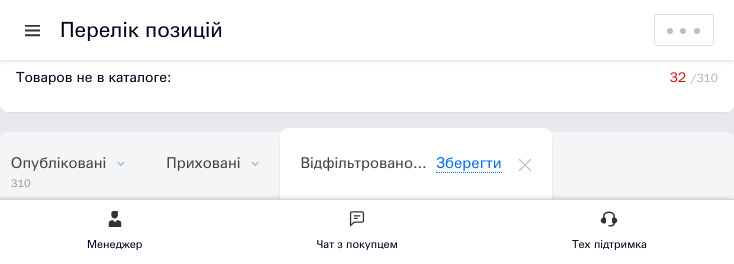 click on "Опубліковані" at bounding box center [58, 163] 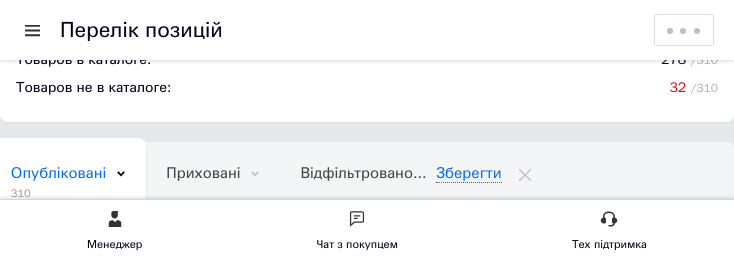 scroll, scrollTop: 99, scrollLeft: 0, axis: vertical 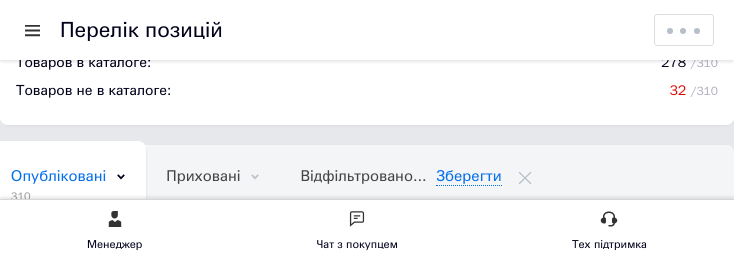 click on "Зберегти" at bounding box center [468, 176] 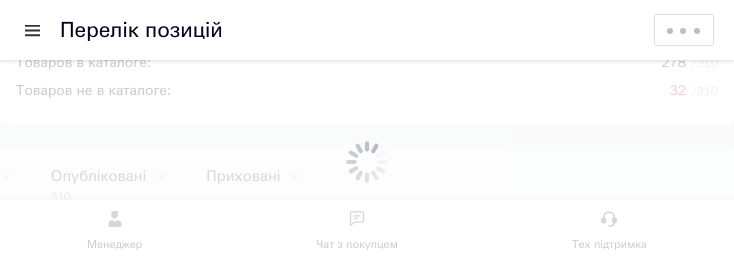 scroll, scrollTop: 0, scrollLeft: 306, axis: horizontal 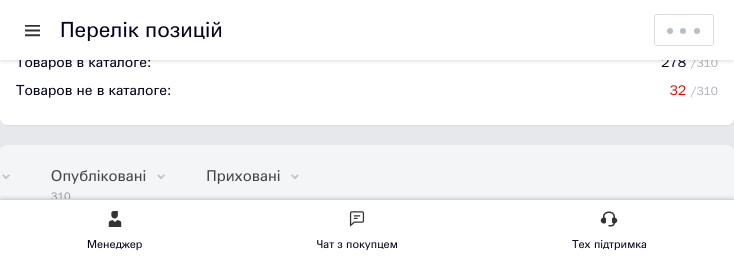 click on "Відфільтруйте товари" at bounding box center (108, 261) 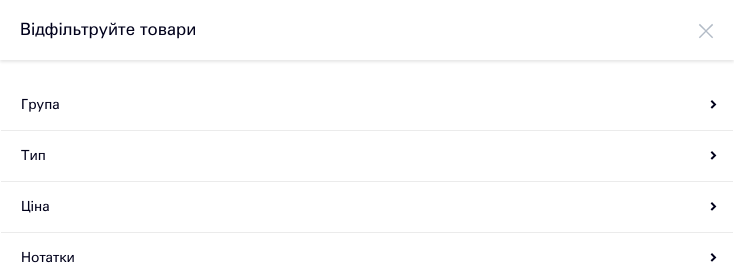 scroll, scrollTop: 0, scrollLeft: 0, axis: both 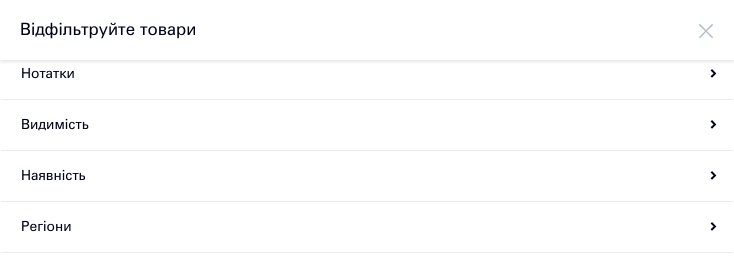 click on "Наявність" at bounding box center [367, 176] 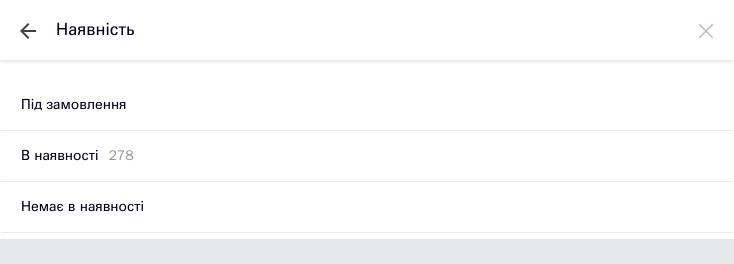 click on "Немає в наявності" at bounding box center [82, 207] 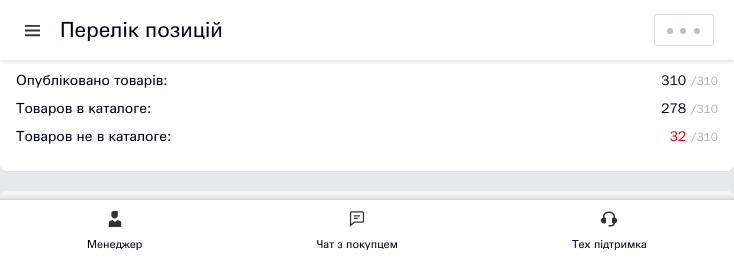 scroll, scrollTop: 0, scrollLeft: 500, axis: horizontal 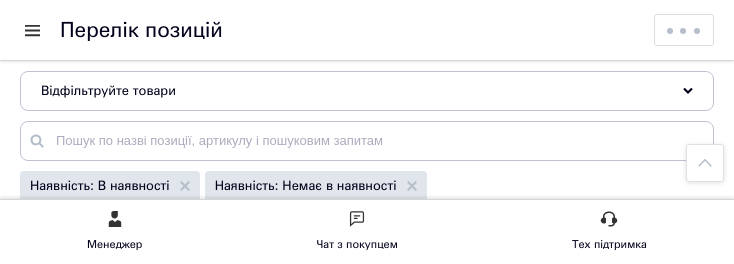 click 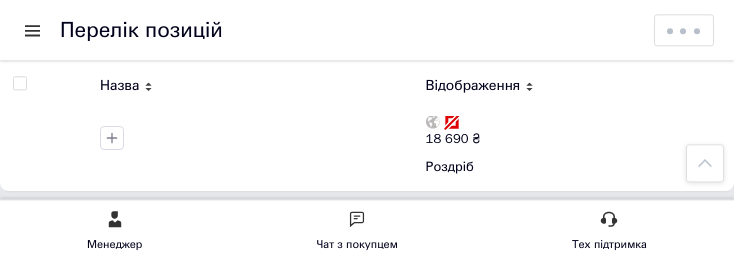 scroll, scrollTop: 3458, scrollLeft: 0, axis: vertical 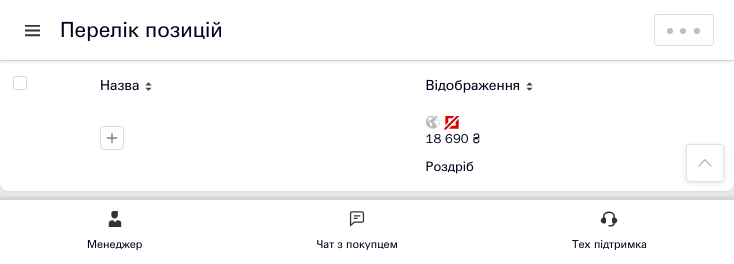 click on "2" at bounding box center (87, 232) 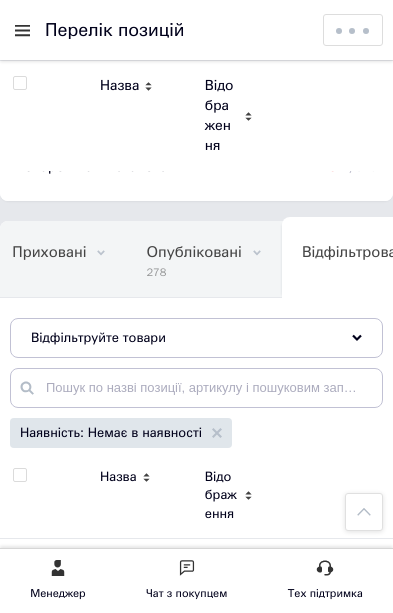 scroll, scrollTop: 0, scrollLeft: 0, axis: both 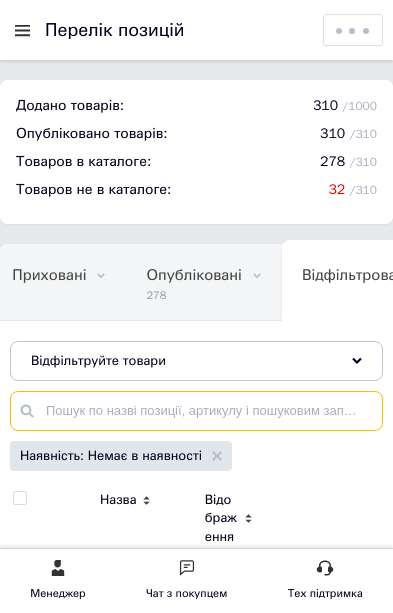 click at bounding box center (196, 411) 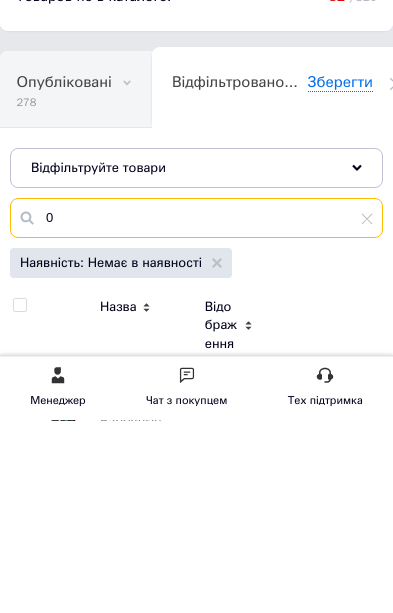 scroll, scrollTop: 0, scrollLeft: 636, axis: horizontal 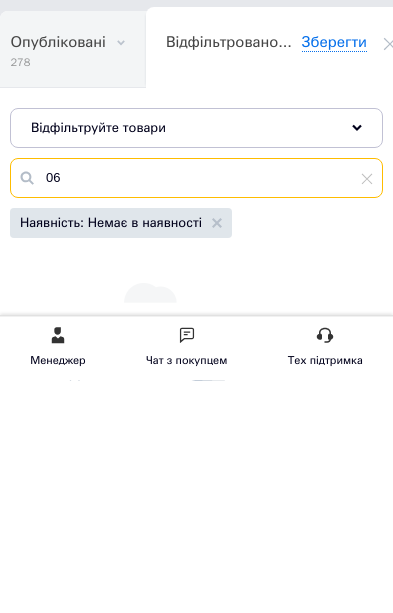 type on "06" 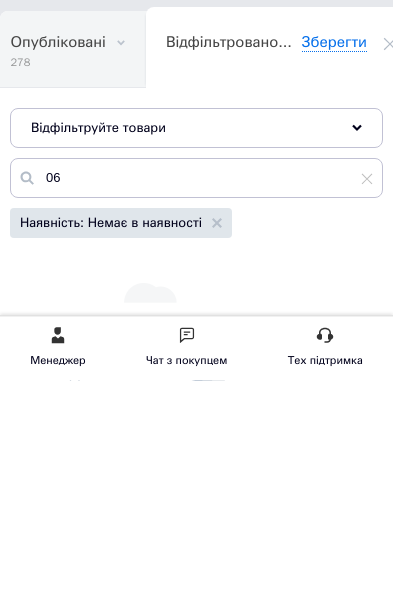scroll, scrollTop: 232, scrollLeft: 0, axis: vertical 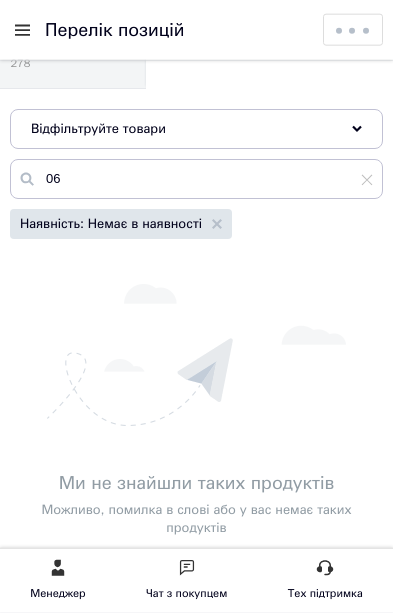 click 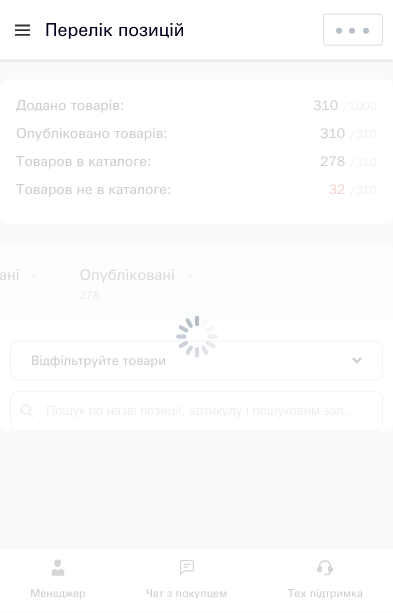 scroll, scrollTop: 0, scrollLeft: 0, axis: both 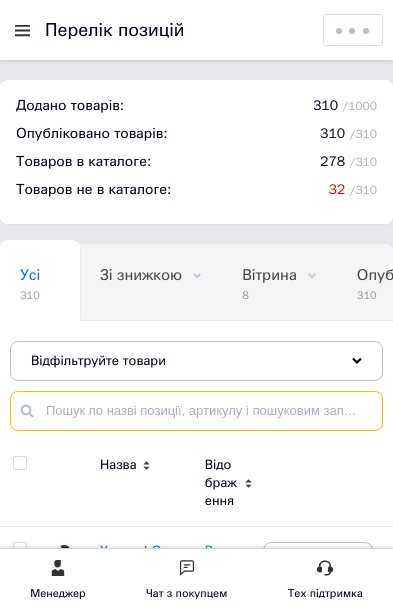 click at bounding box center [196, 411] 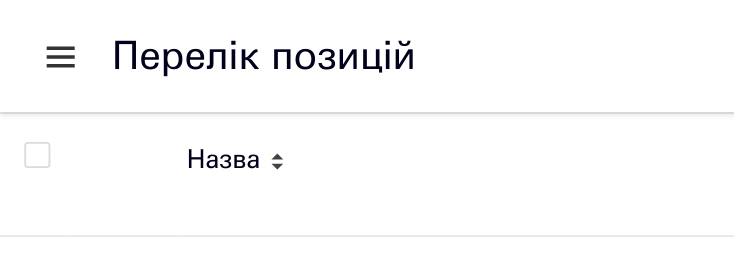 scroll, scrollTop: 216, scrollLeft: 0, axis: vertical 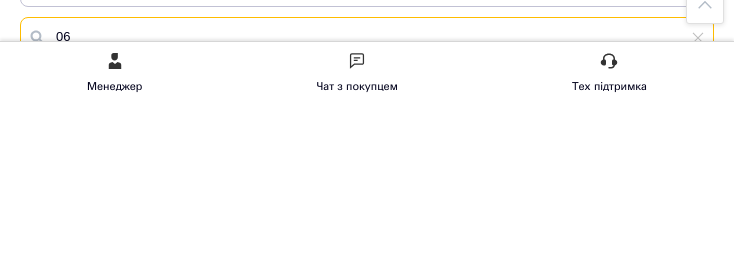 type on "06" 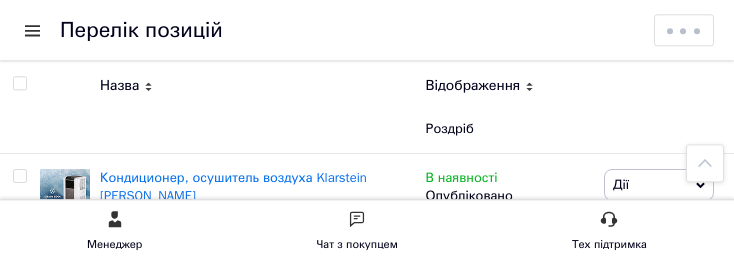 scroll, scrollTop: 1192, scrollLeft: 0, axis: vertical 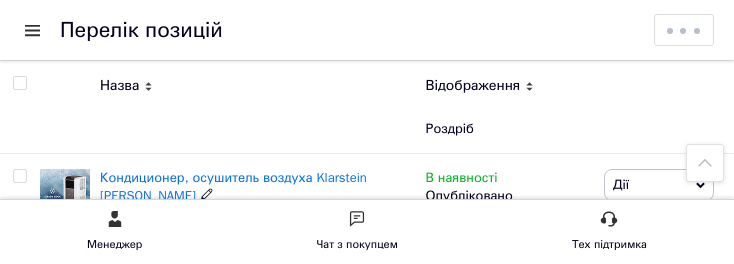 click on "Кондиционер, осушитель воздуха Klarstein [PERSON_NAME]" at bounding box center (233, 186) 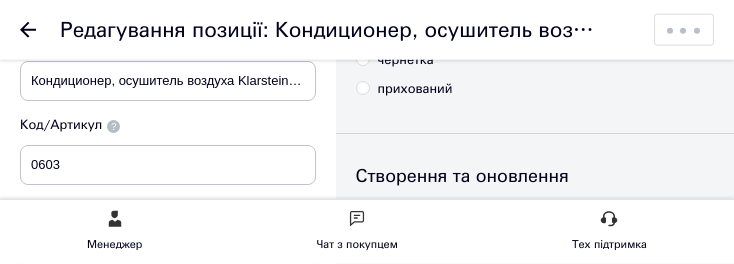 scroll, scrollTop: 103, scrollLeft: 0, axis: vertical 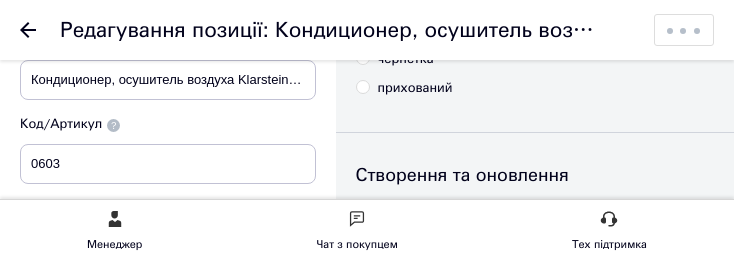 click 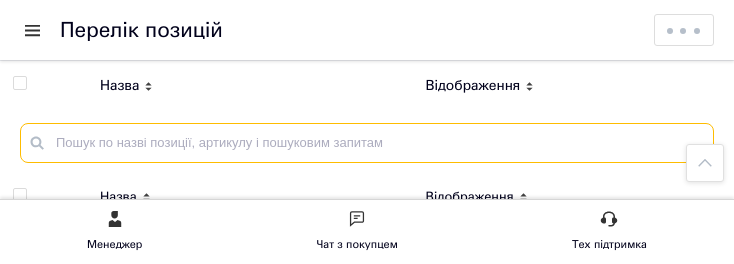 click at bounding box center [367, 143] 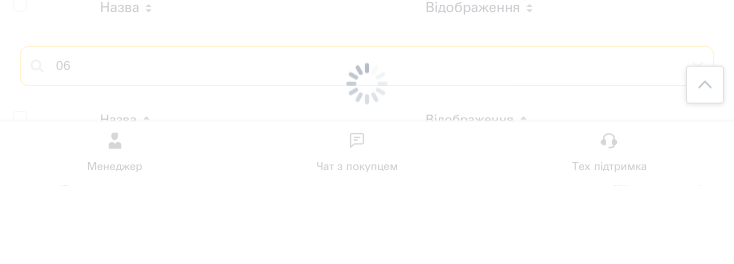 type on "06" 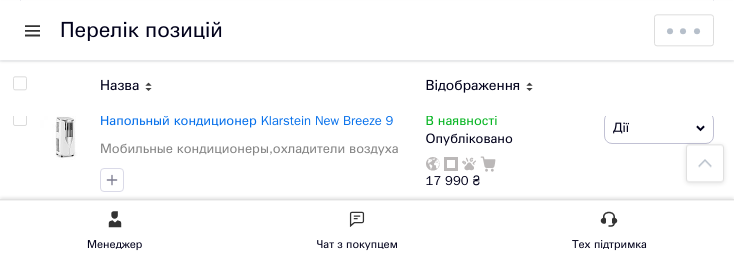 scroll, scrollTop: 352, scrollLeft: 0, axis: vertical 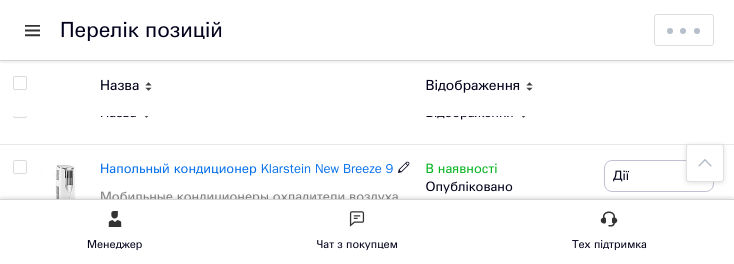 click on "Напольный кондиционер Klarstein New Breeze 9" at bounding box center (246, 168) 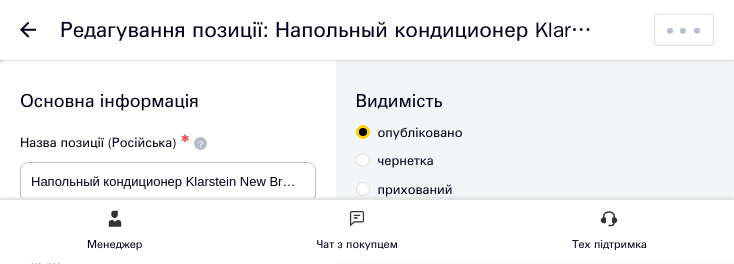 scroll, scrollTop: 0, scrollLeft: 0, axis: both 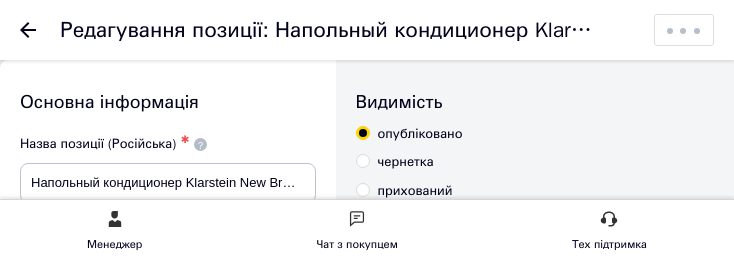 click 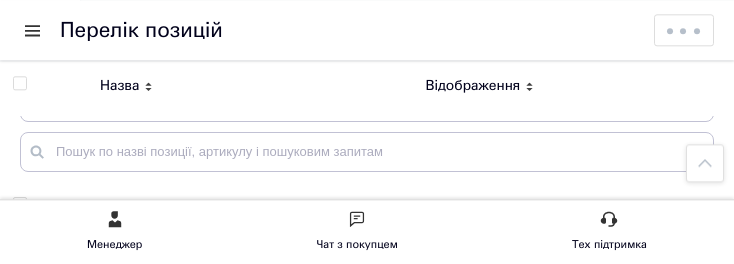 scroll, scrollTop: 269, scrollLeft: 0, axis: vertical 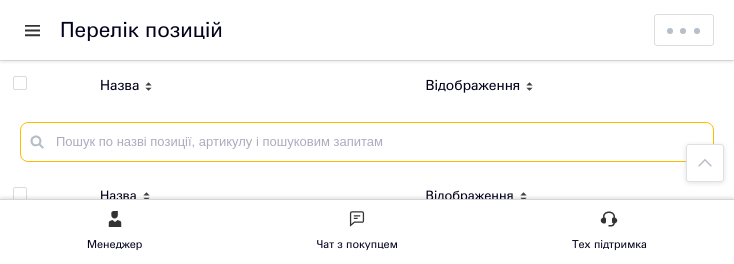 click at bounding box center (367, 142) 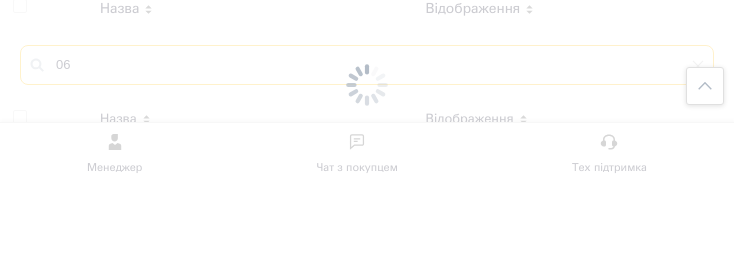 type on "06" 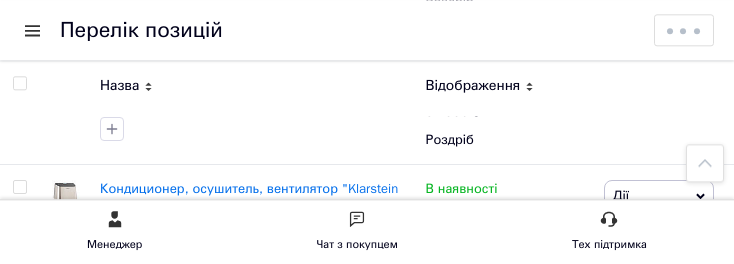 scroll, scrollTop: 607, scrollLeft: 0, axis: vertical 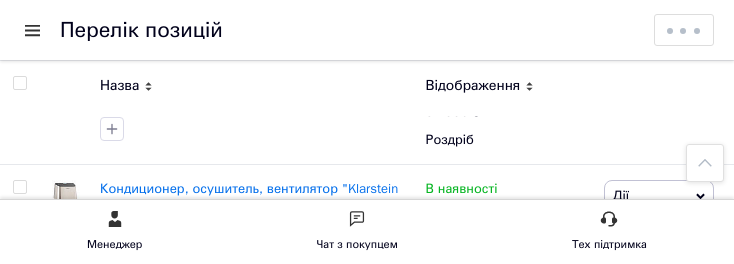 click on "Кондиционер, осушитель, вентилятор "Klarstein Metrobreeze 9000"" at bounding box center (249, 197) 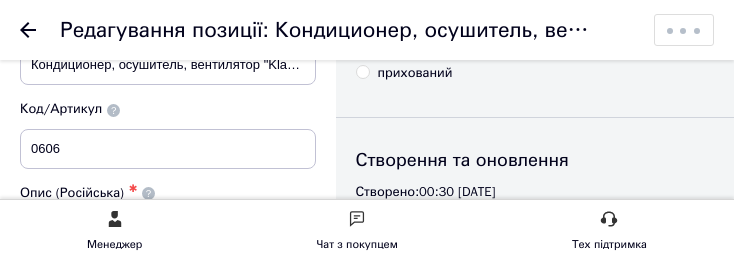 scroll, scrollTop: 117, scrollLeft: 0, axis: vertical 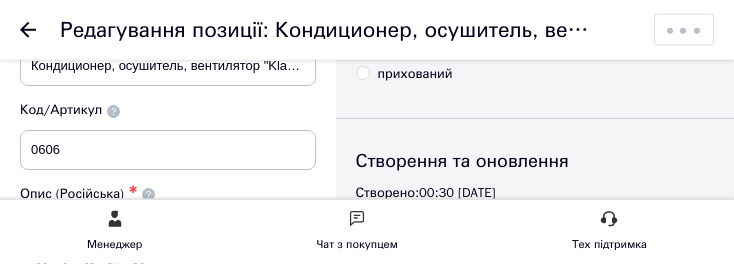 click 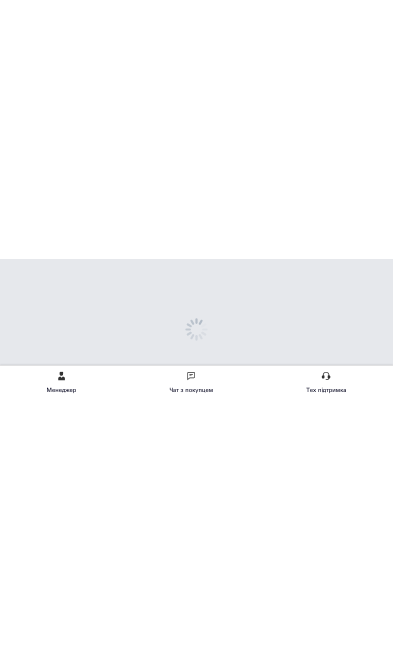scroll, scrollTop: 0, scrollLeft: 0, axis: both 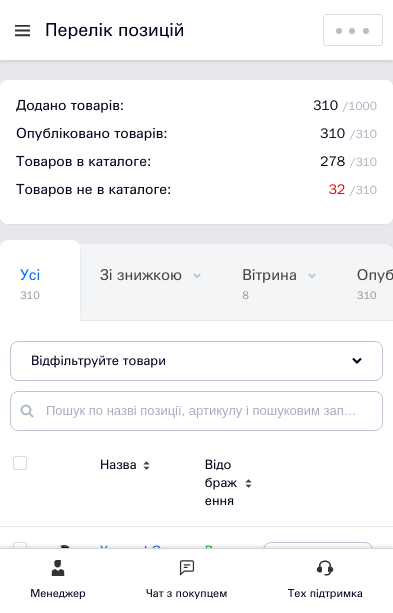 click at bounding box center [27, 30] 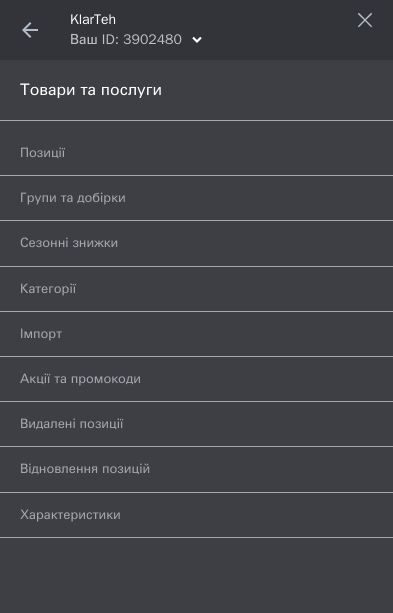 click on "Групи та добірки" at bounding box center (174, 198) 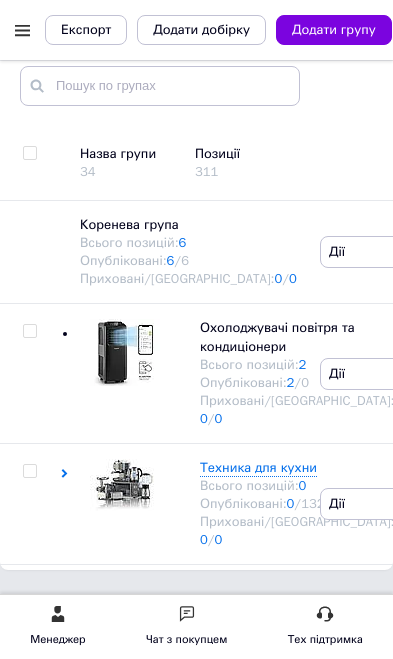 scroll, scrollTop: 201, scrollLeft: 0, axis: vertical 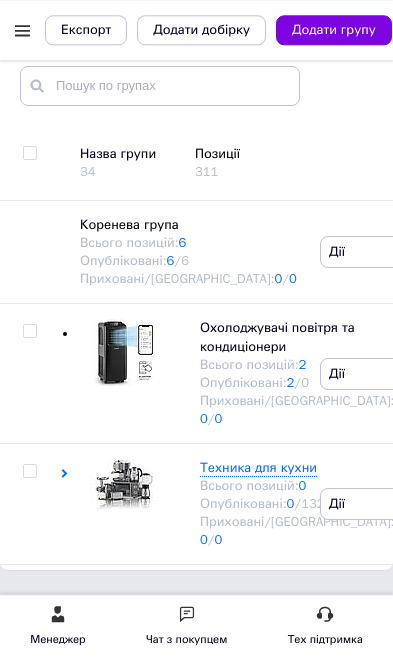click on "Всього позицій:  6" at bounding box center [190, 243] 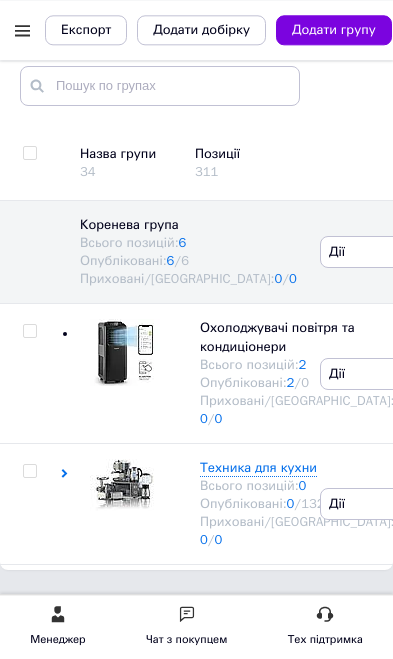 scroll, scrollTop: 201, scrollLeft: 0, axis: vertical 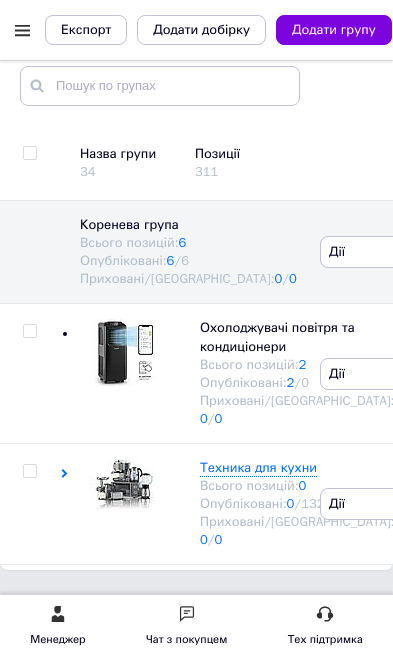 click on "Всього позицій:  6" at bounding box center [190, 243] 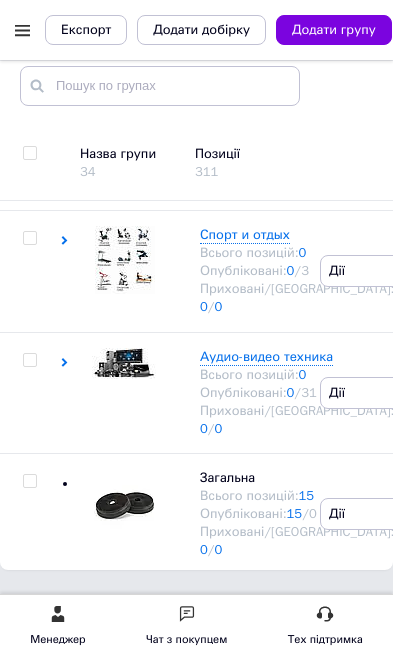 scroll, scrollTop: 601, scrollLeft: 0, axis: vertical 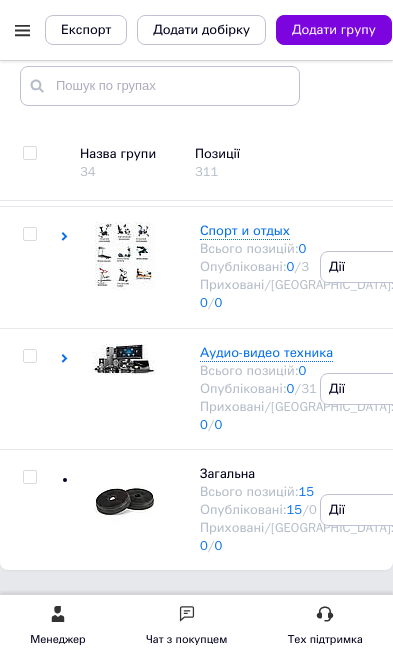 click on "Климатическое оборудование Всього позицій:  1 Опубліковані:  1  /  102 Приховані/Видалені:  0  /  0" at bounding box center (187, 145) 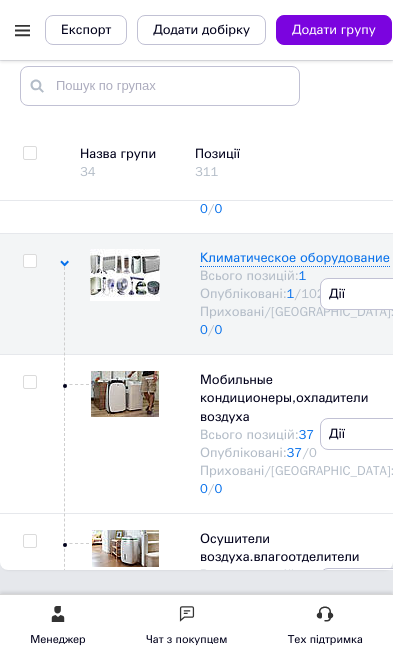 scroll, scrollTop: 450, scrollLeft: 0, axis: vertical 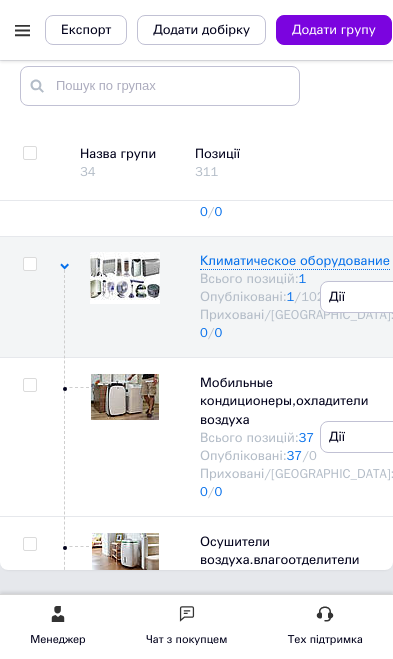 click on "Дії" at bounding box center (382, 297) 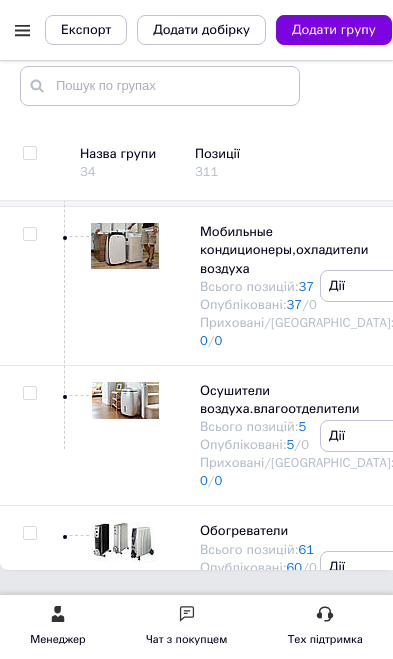 scroll, scrollTop: 622, scrollLeft: 0, axis: vertical 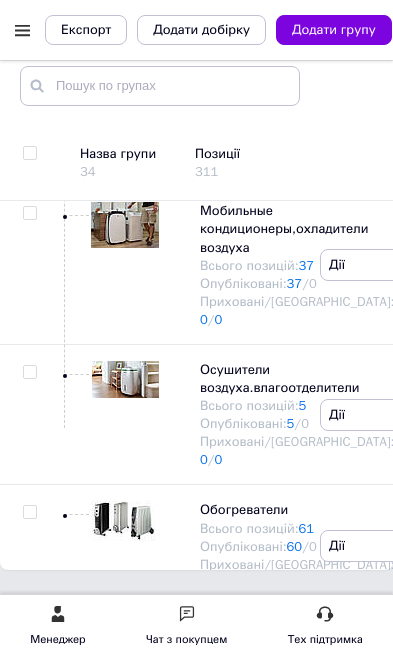 click on "Дії" at bounding box center [382, 125] 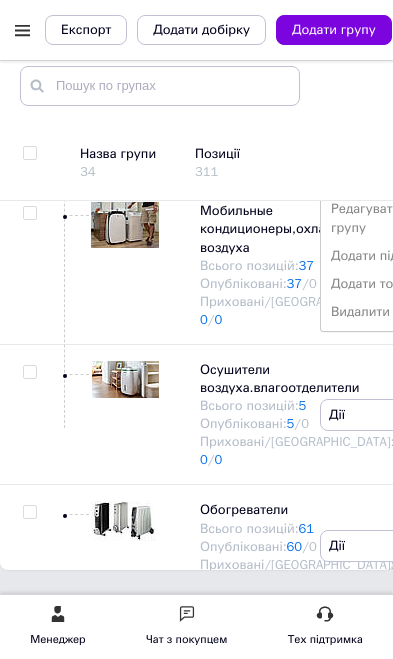 click on "Додати підгрупу" at bounding box center [382, 256] 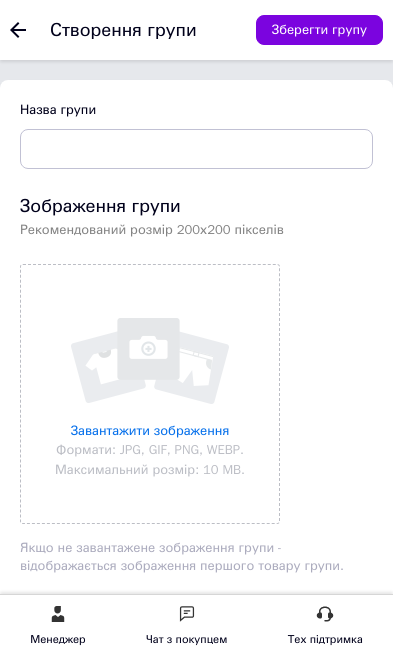 scroll, scrollTop: 0, scrollLeft: 0, axis: both 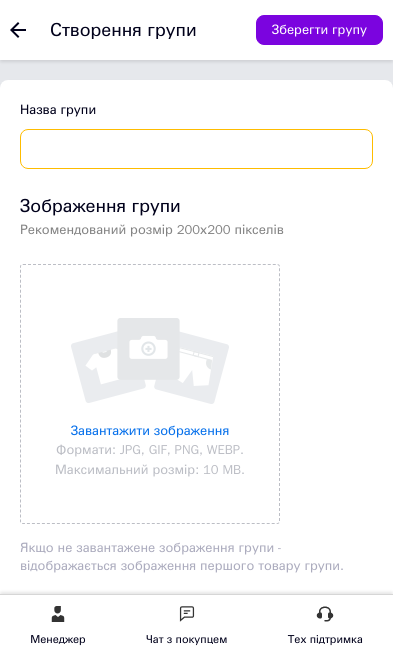 click at bounding box center (196, 149) 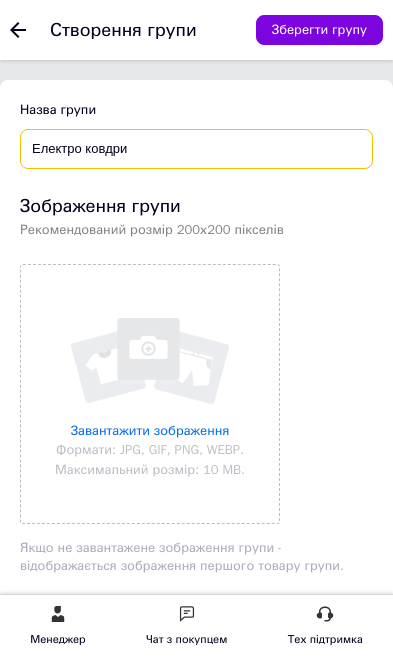 type on "Електро ковдри" 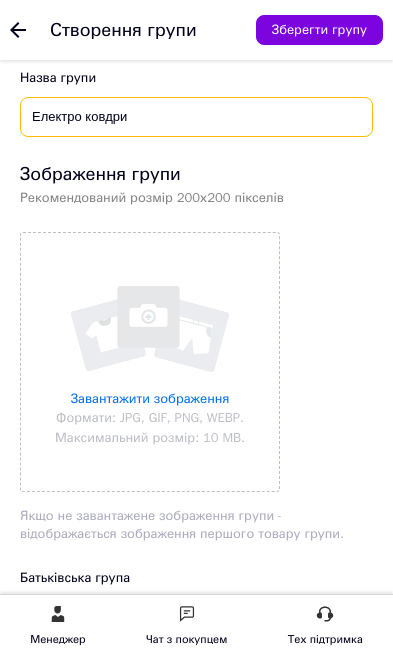 scroll, scrollTop: 0, scrollLeft: 0, axis: both 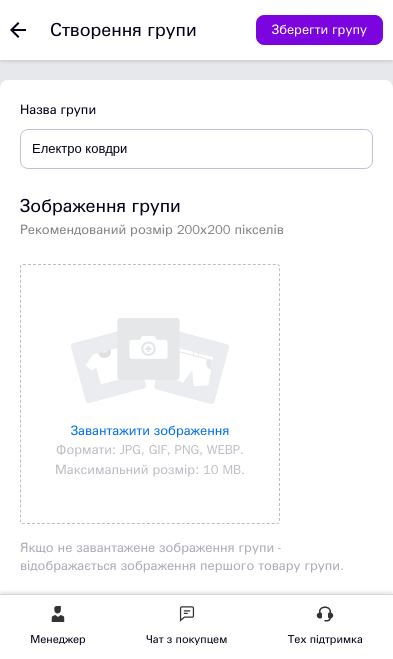 click on "Зберегти групу" at bounding box center (319, 30) 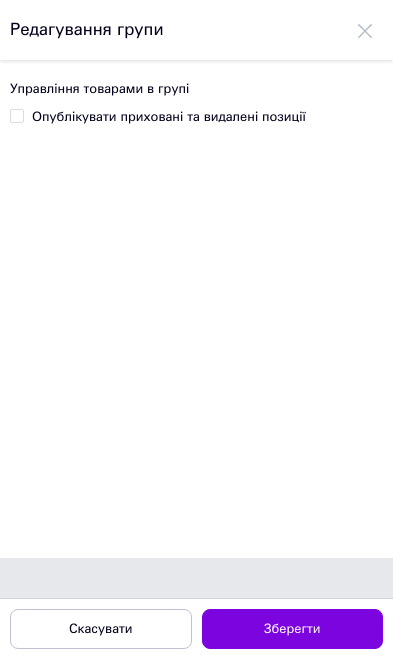 click on "Зберегти" at bounding box center (292, 629) 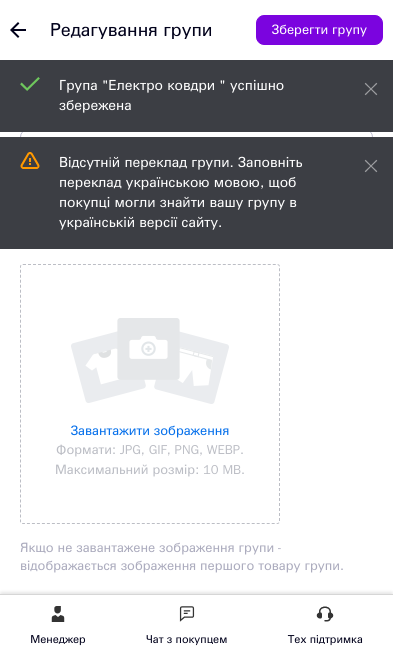 click at bounding box center [30, 30] 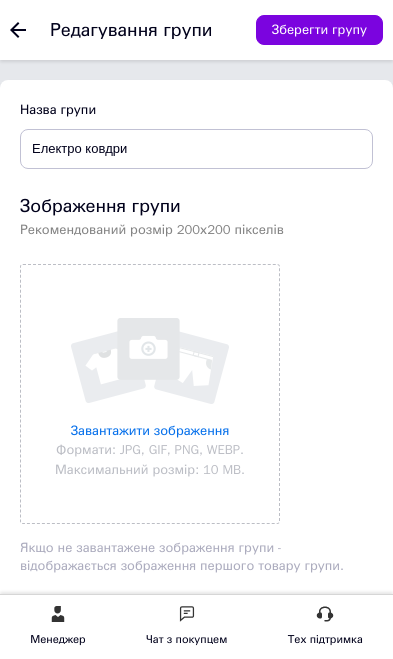 scroll, scrollTop: 0, scrollLeft: 0, axis: both 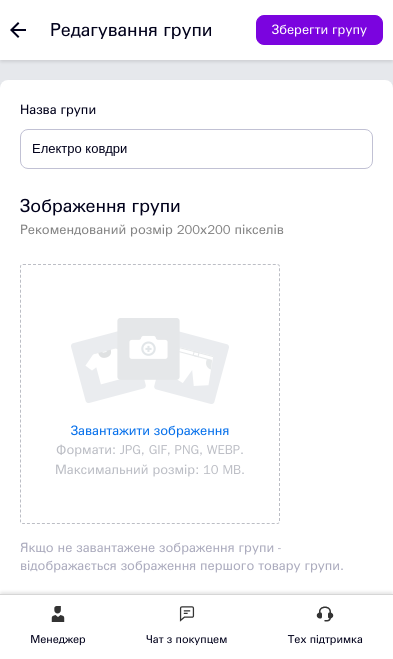 click at bounding box center [30, 30] 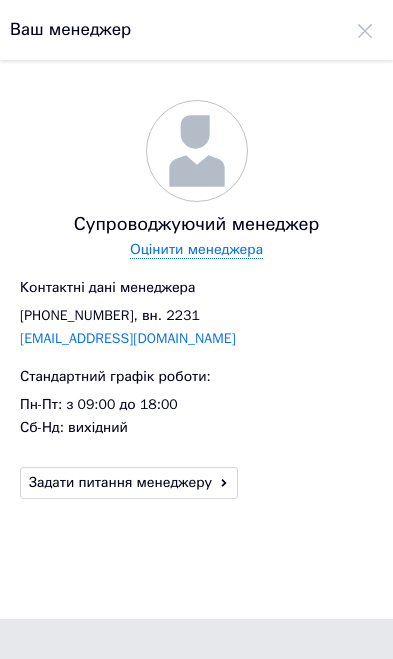 click at bounding box center (365, 30) 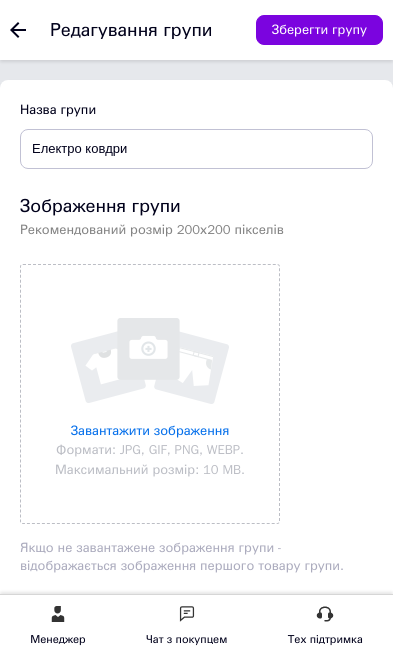 click 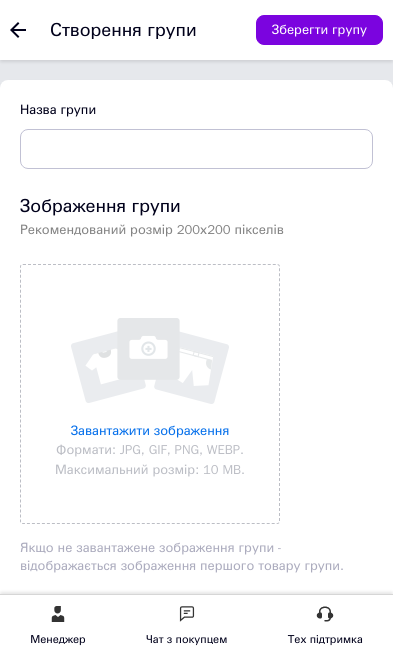scroll, scrollTop: 0, scrollLeft: 0, axis: both 